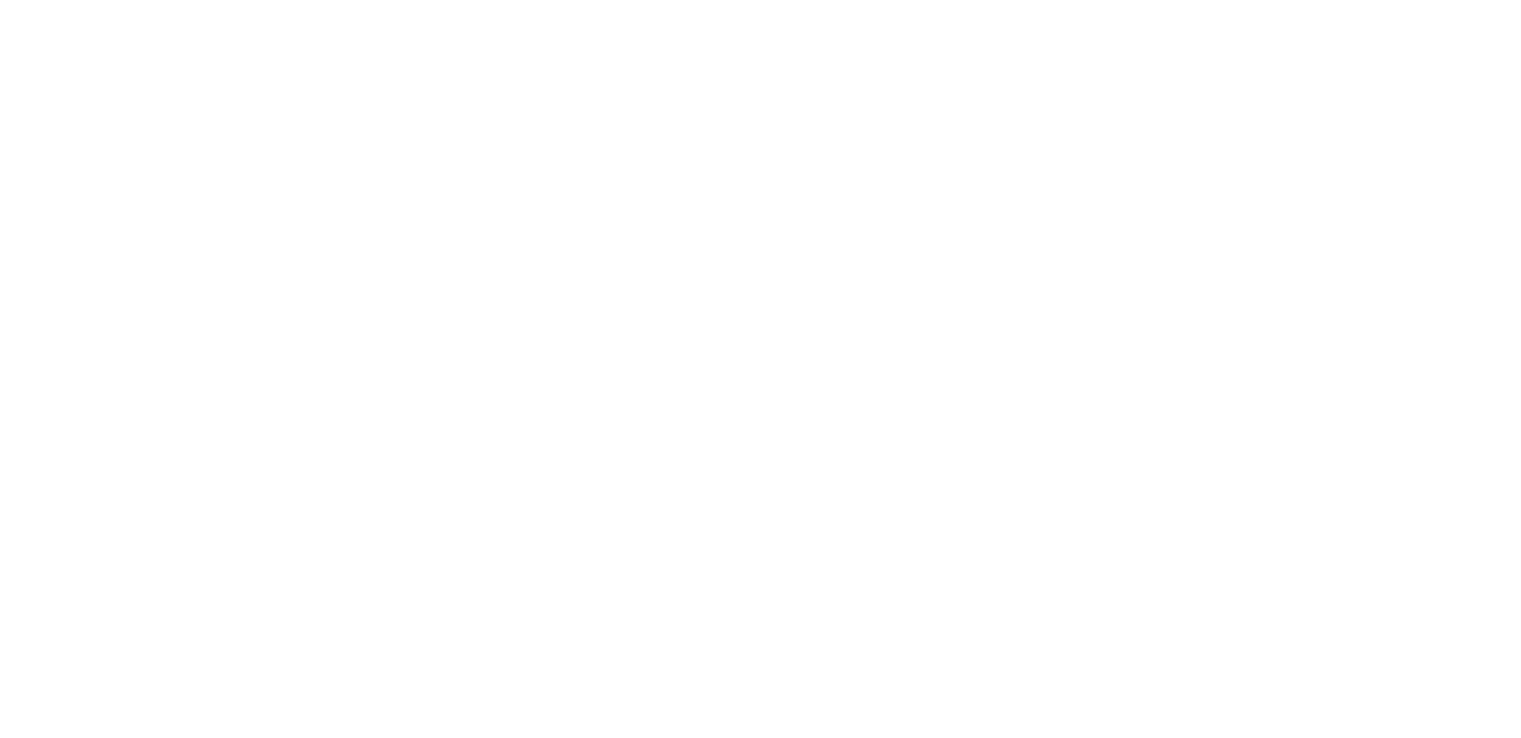 scroll, scrollTop: 0, scrollLeft: 0, axis: both 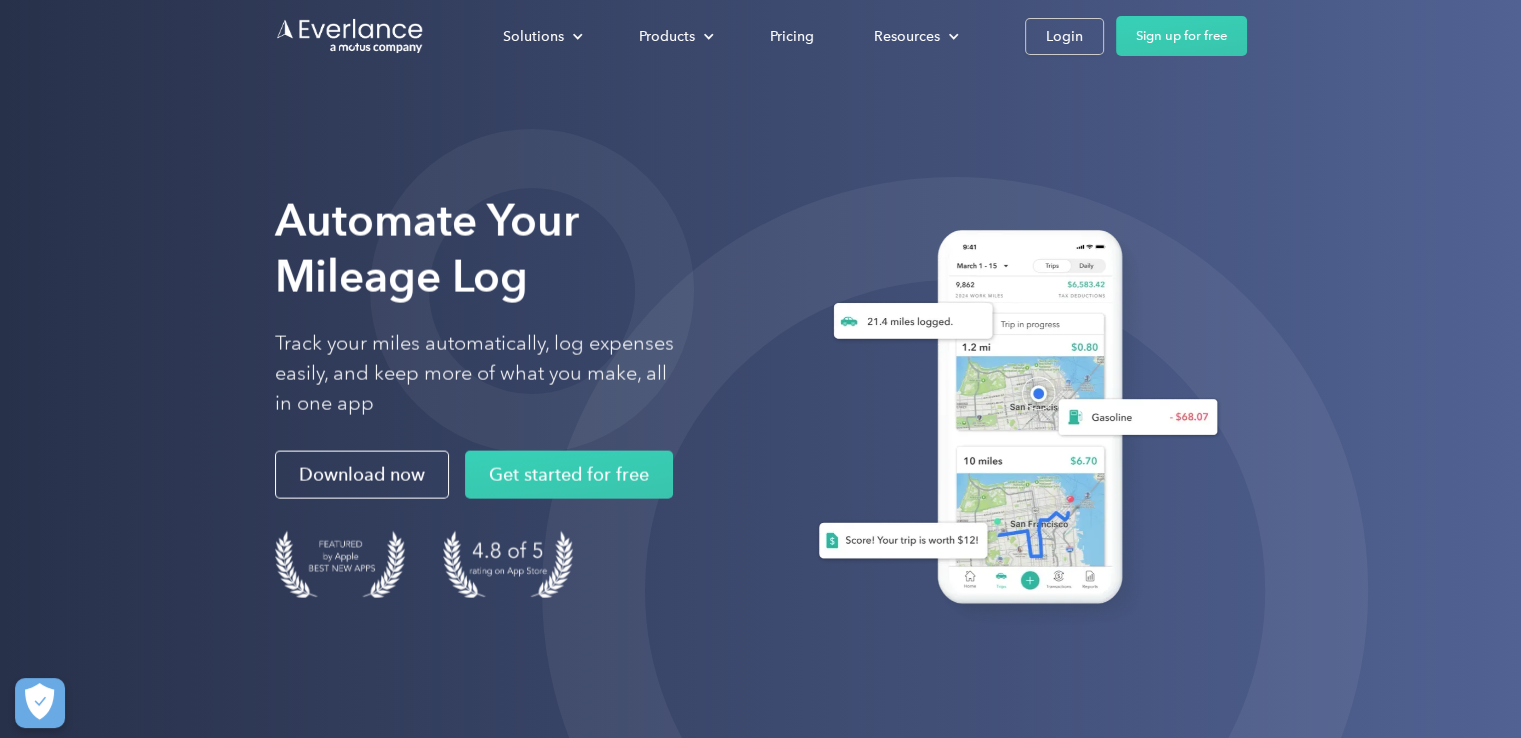 click on "Solutions For companies Easy vehicle reimbursements For self-employed Maximize tax deductions For partners Reward your contractors For Companies For Self-Employed For Partners Products Mileage tracking Automatic mileage logs FAVR program Fixed & Variable Rate reimbursement design & management Driver checkup License, insurance and MVR verification Expense tracking Automatic transaction logs CPM program Cents Per Mile reimbursement management Everlance Payments Hands-free mileage payments Deduction finder Tax deduction review Accountable plan Monthly allowance management HR Integrations Automate population management Pricing Resources About us Learn about Motus Resource hub Business mileage hub IRS mileage rate Help center Tax calculator Jobs Contact us Login Sign up for free" at bounding box center (761, 36) 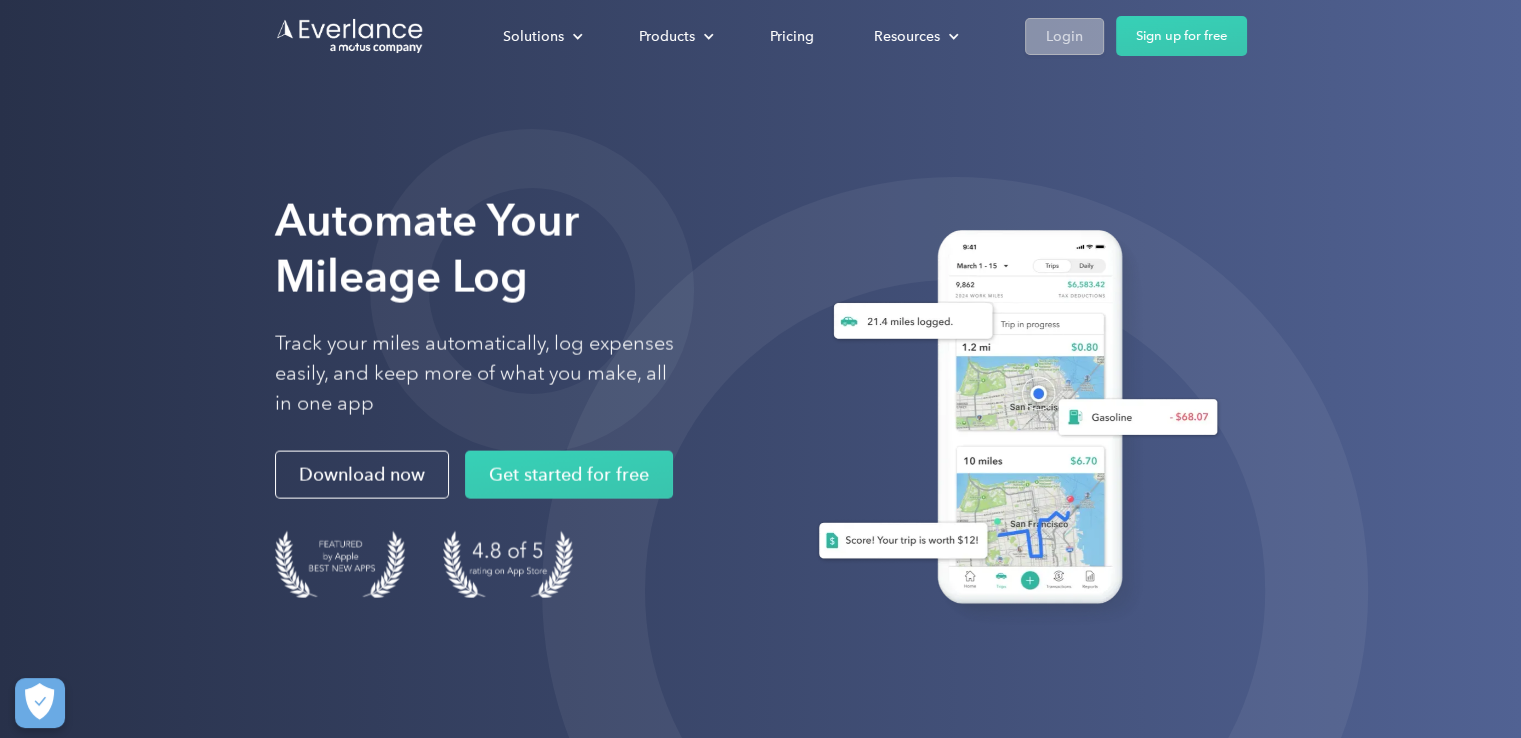 click on "Login" at bounding box center (1064, 36) 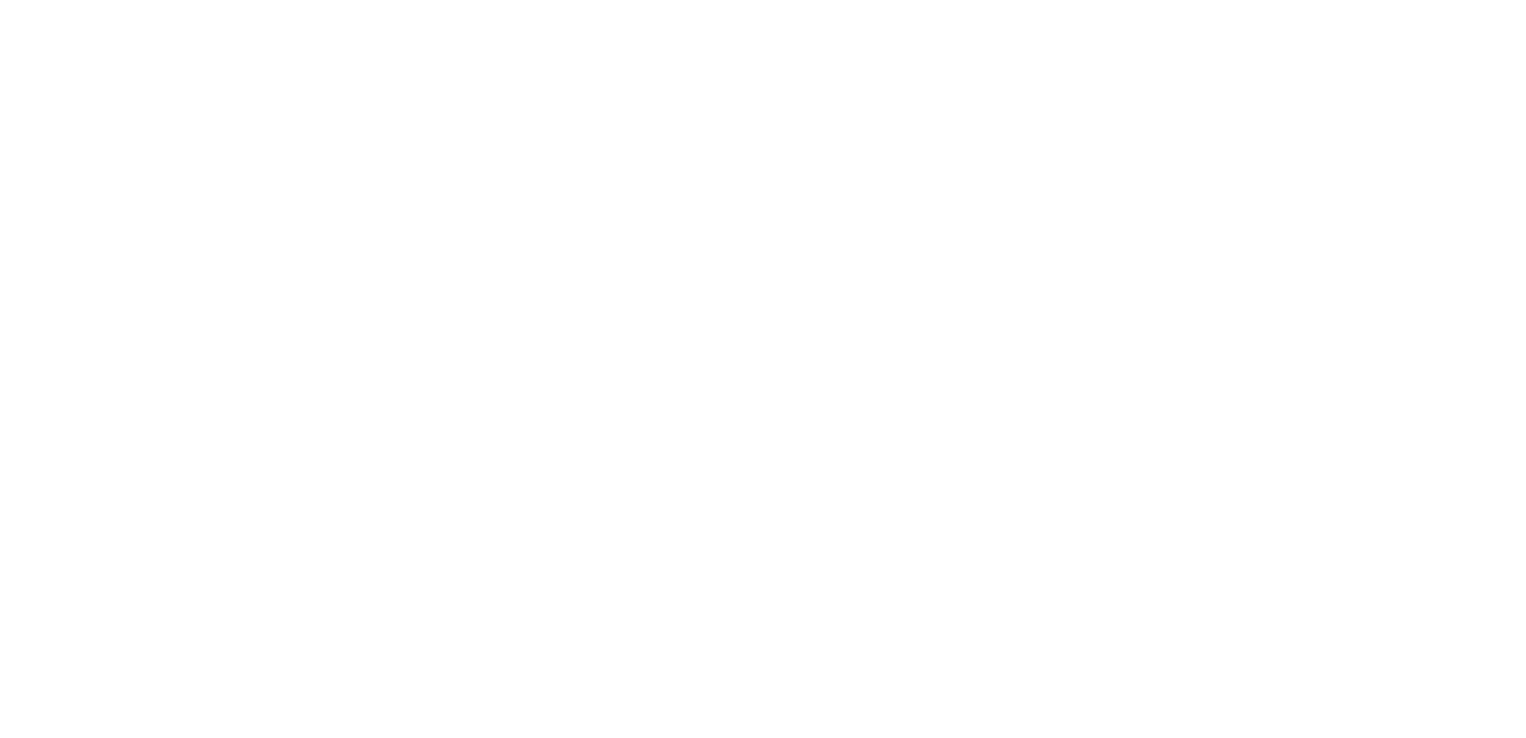 scroll, scrollTop: 0, scrollLeft: 0, axis: both 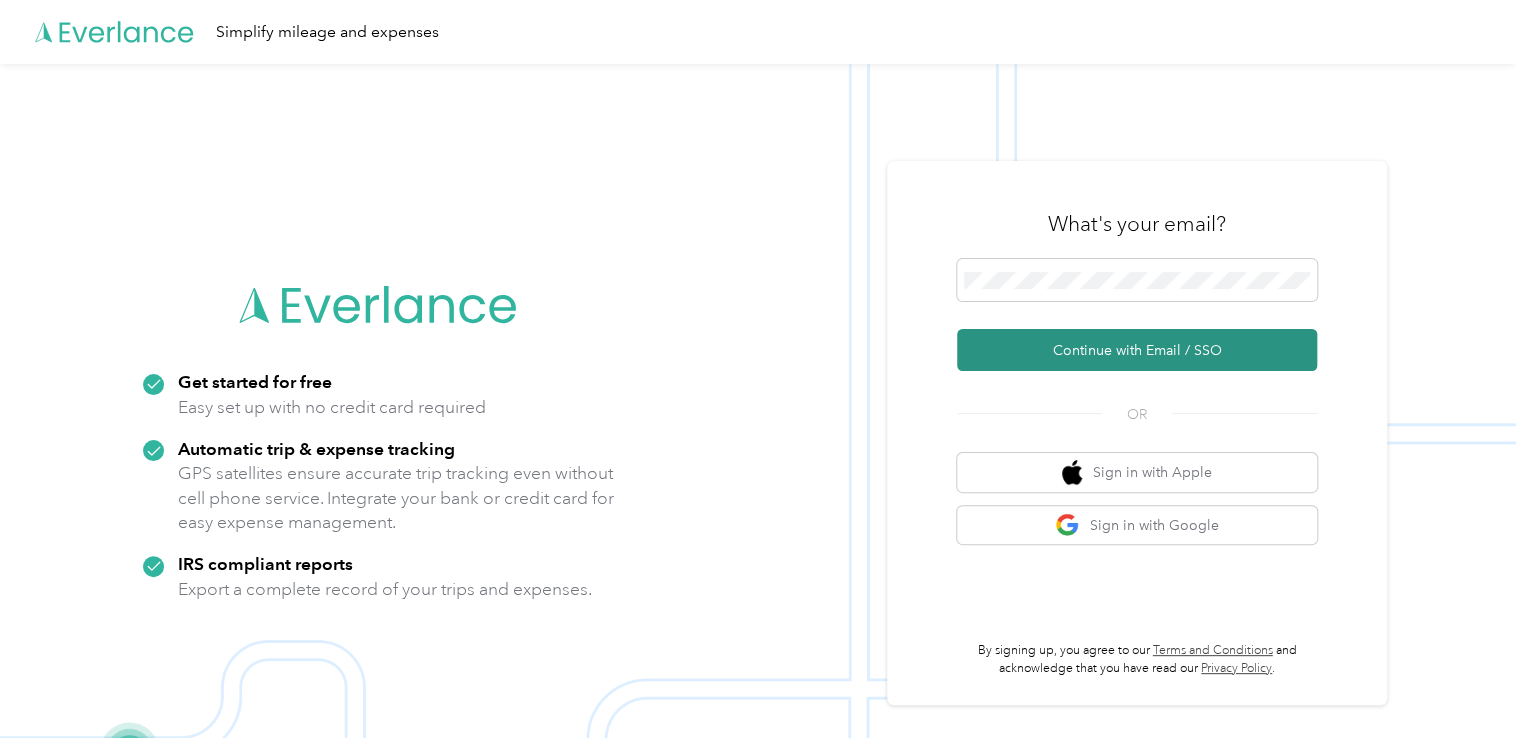 click on "Continue with Email / SSO" at bounding box center (1137, 350) 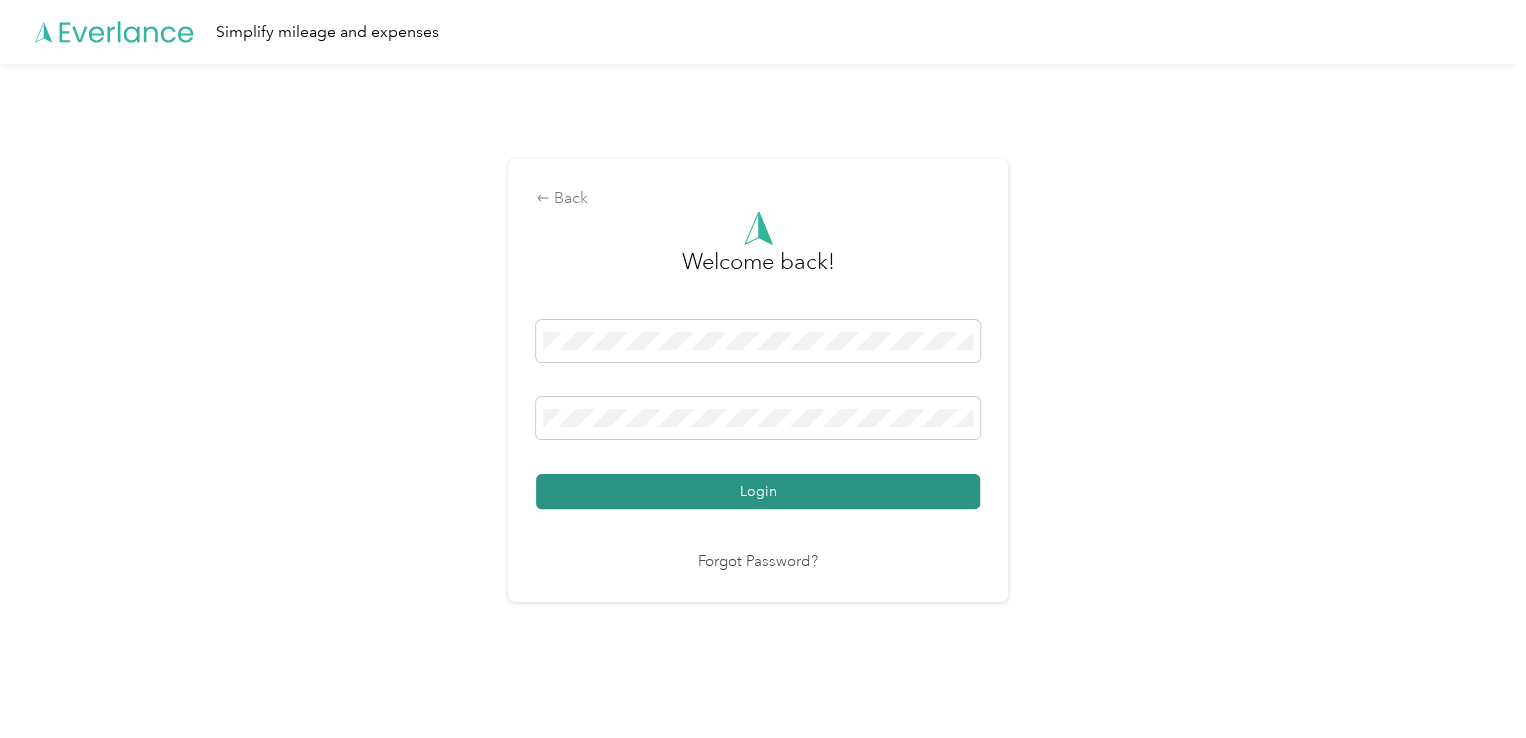 click on "Login" at bounding box center [758, 491] 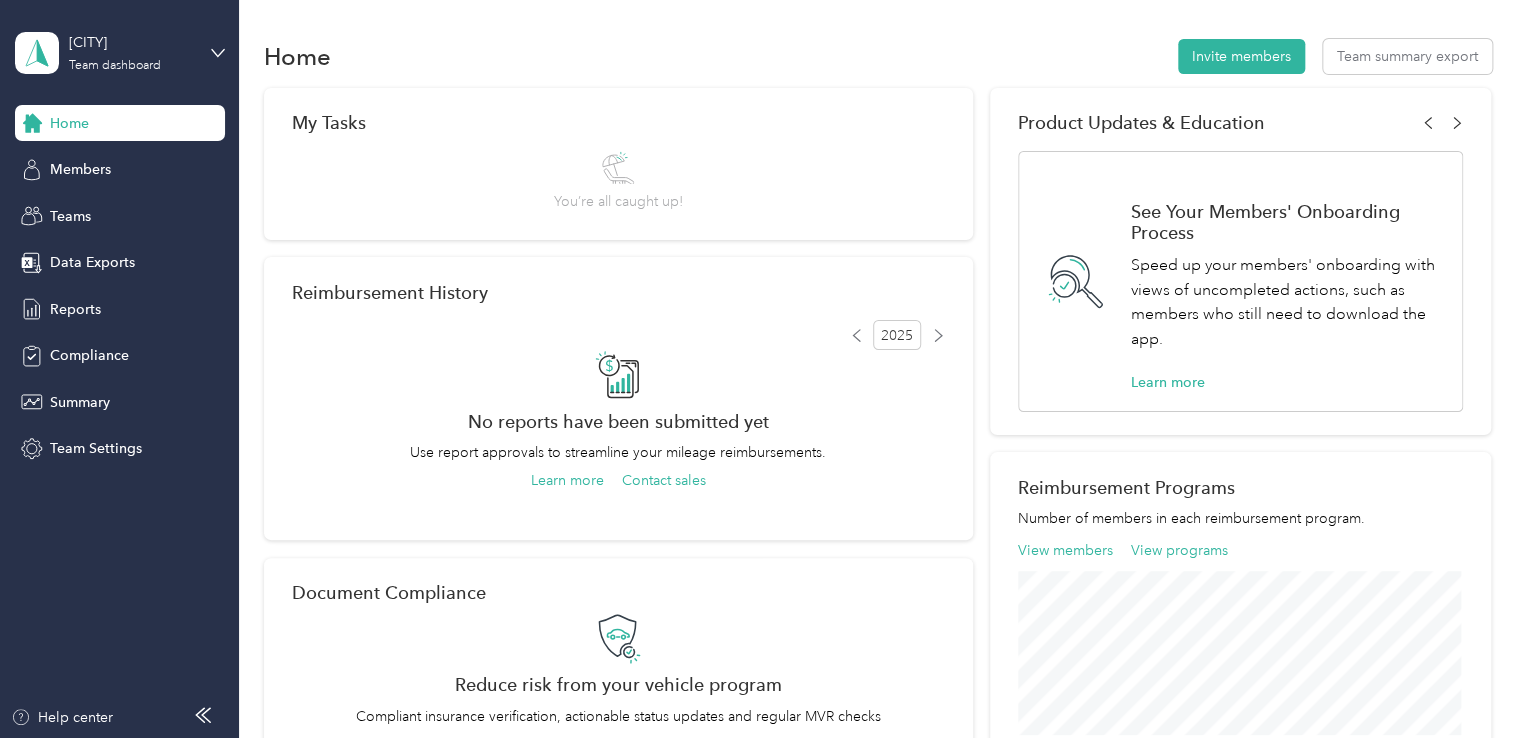 click on "[BUSINESS_NAME] dashboard" at bounding box center [120, 53] 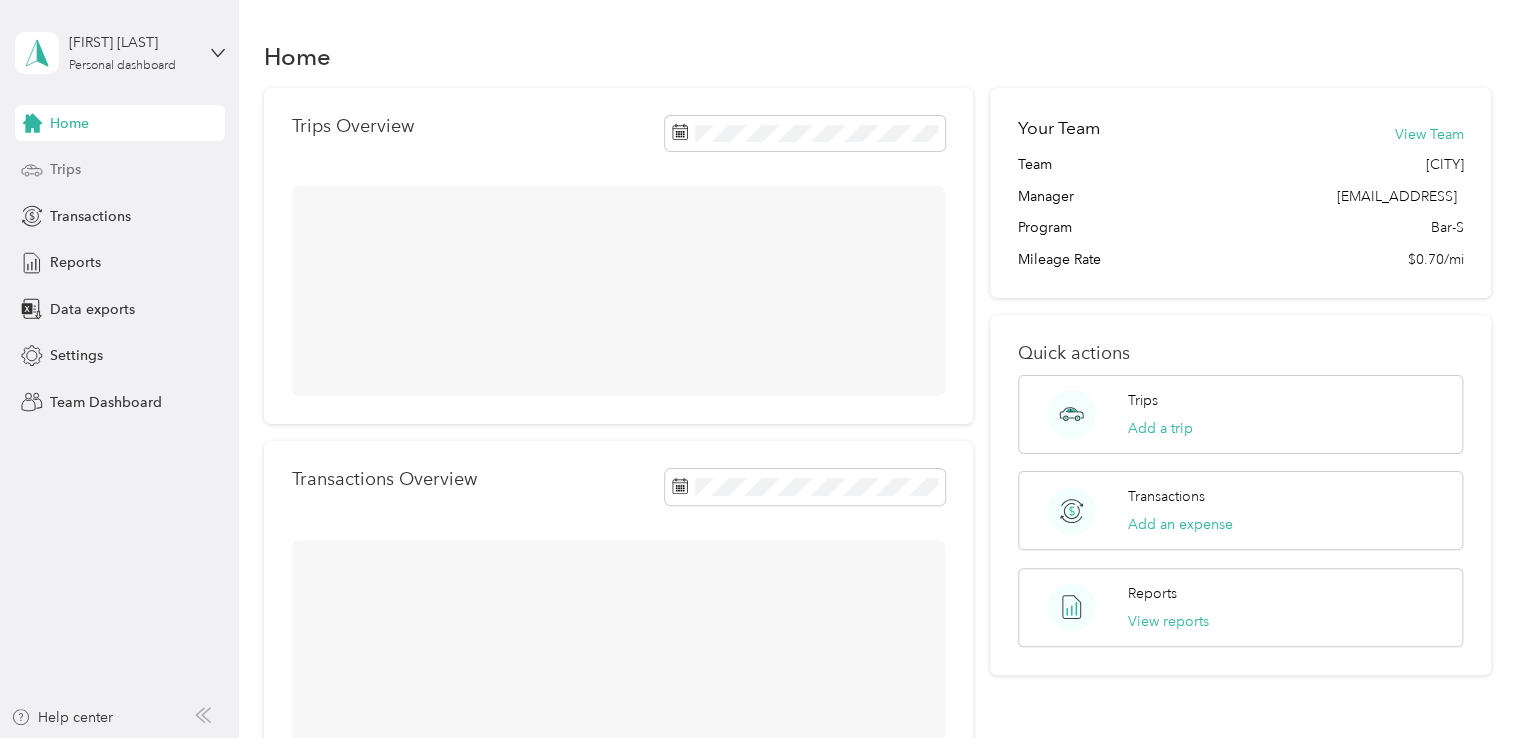click on "Trips" at bounding box center (120, 170) 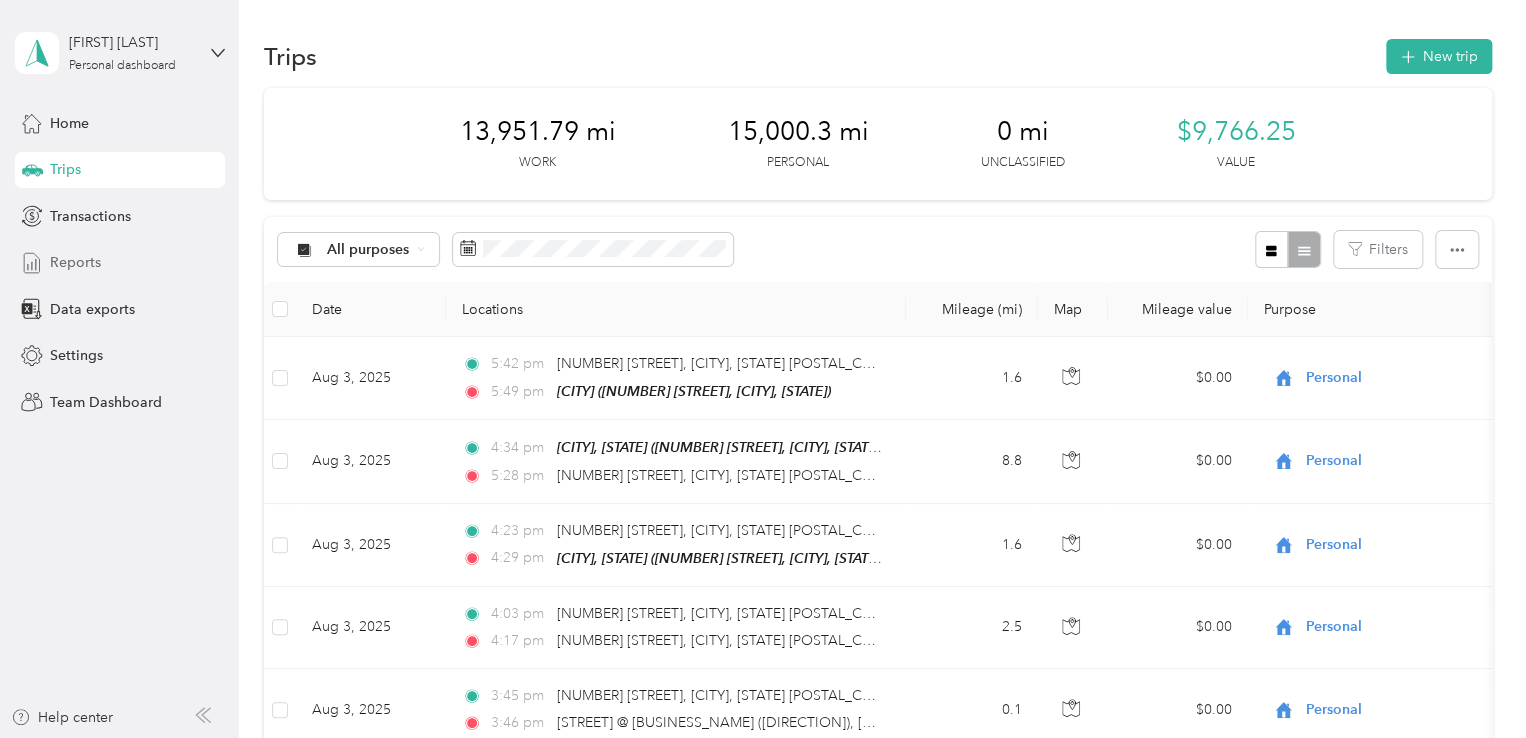 click on "Reports" at bounding box center (75, 262) 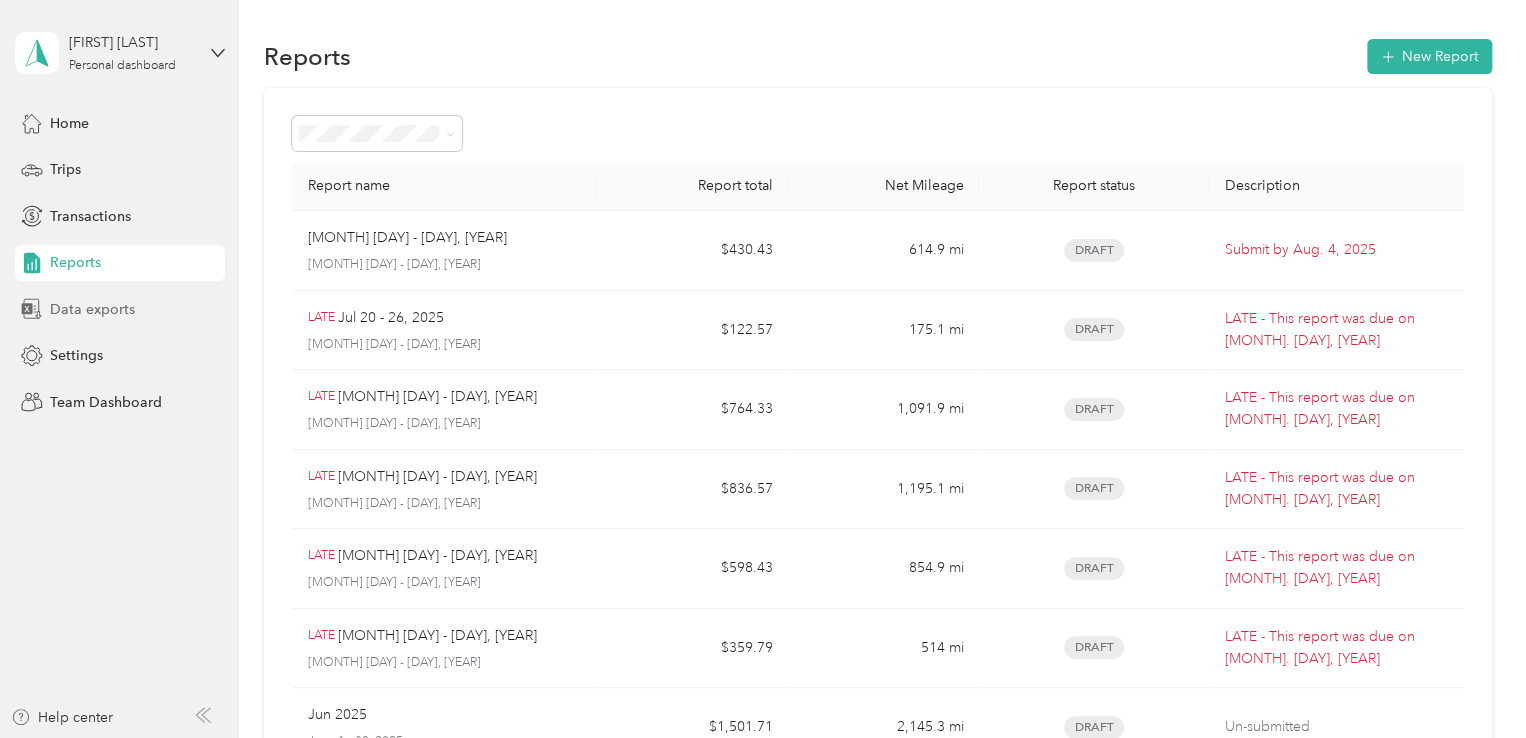 click on "Data exports" at bounding box center [92, 309] 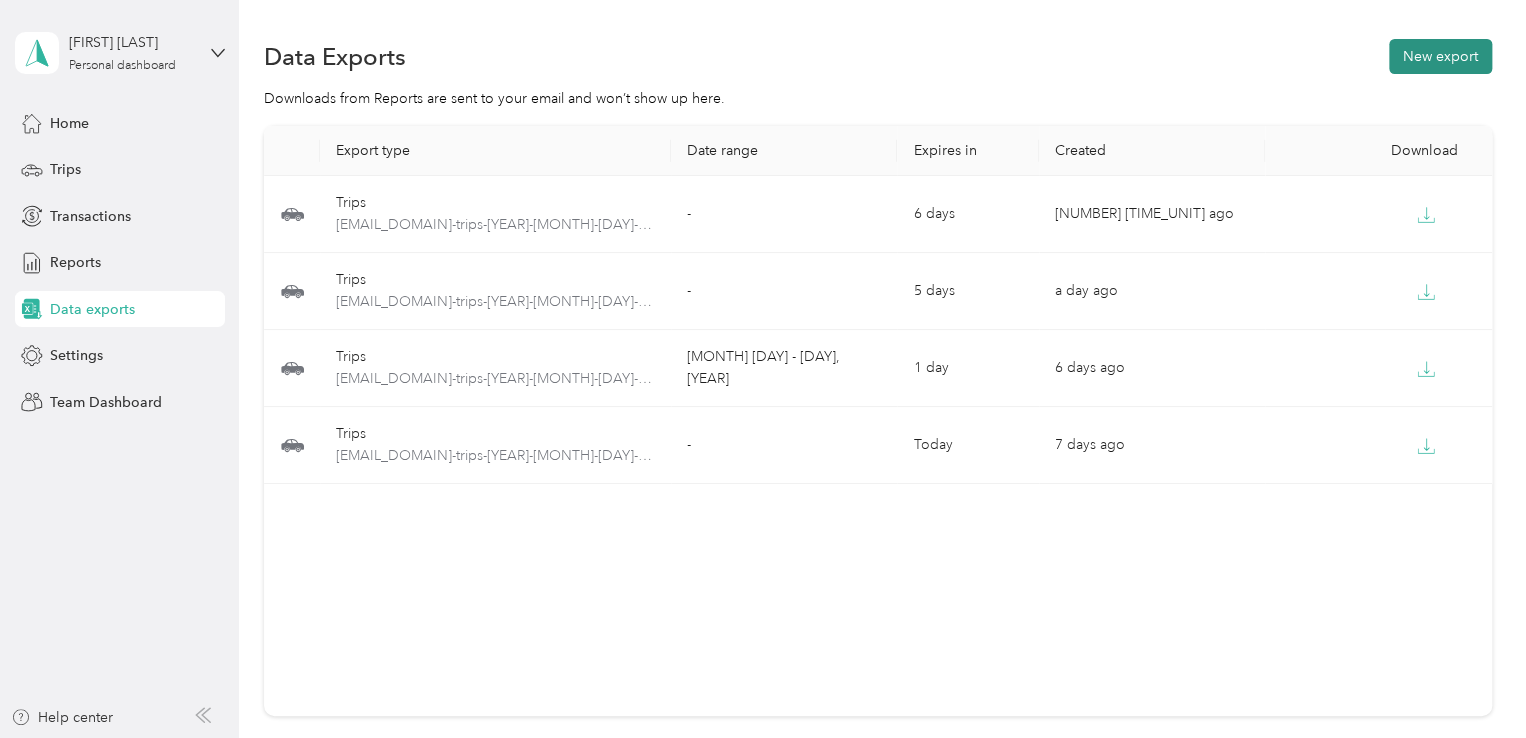 click on "New export" at bounding box center (1440, 56) 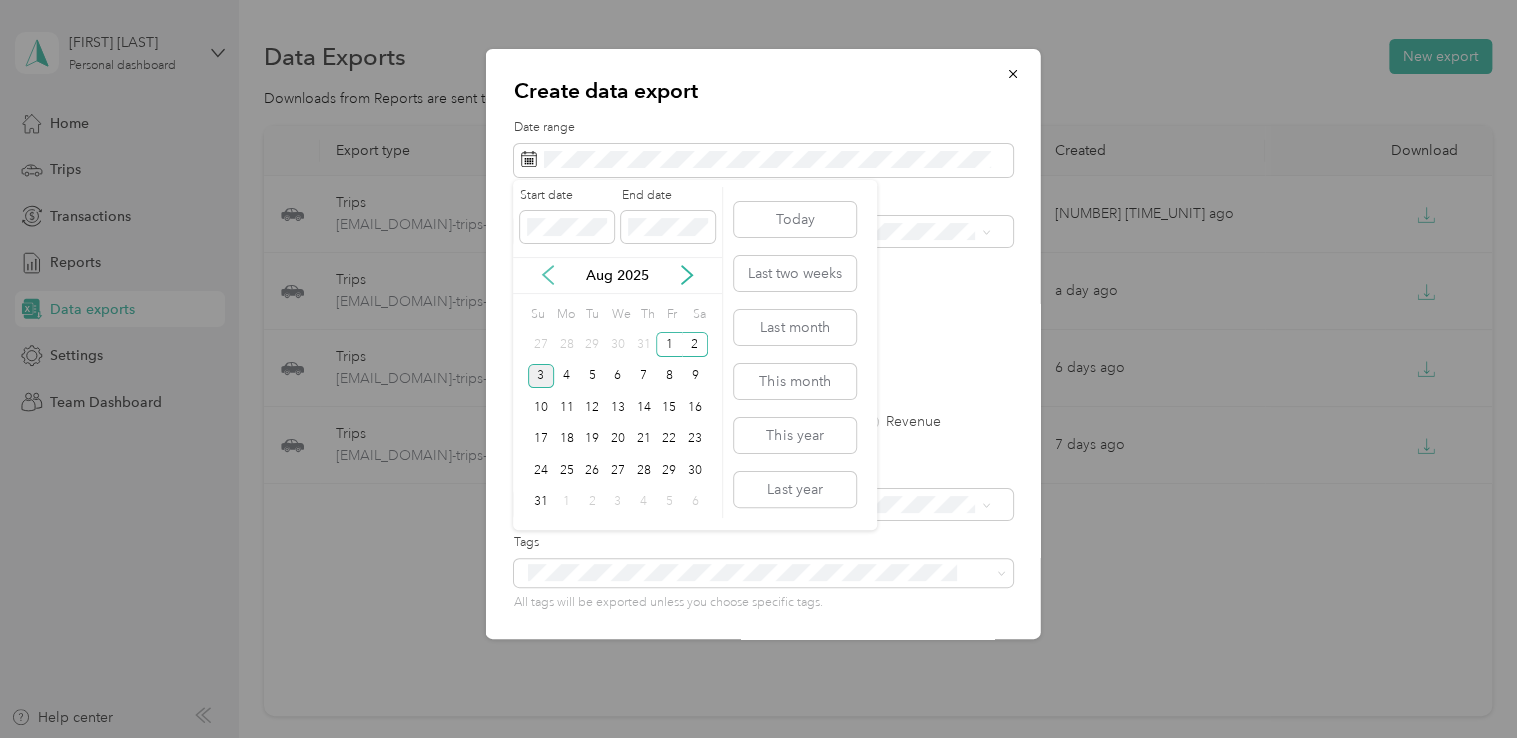 click 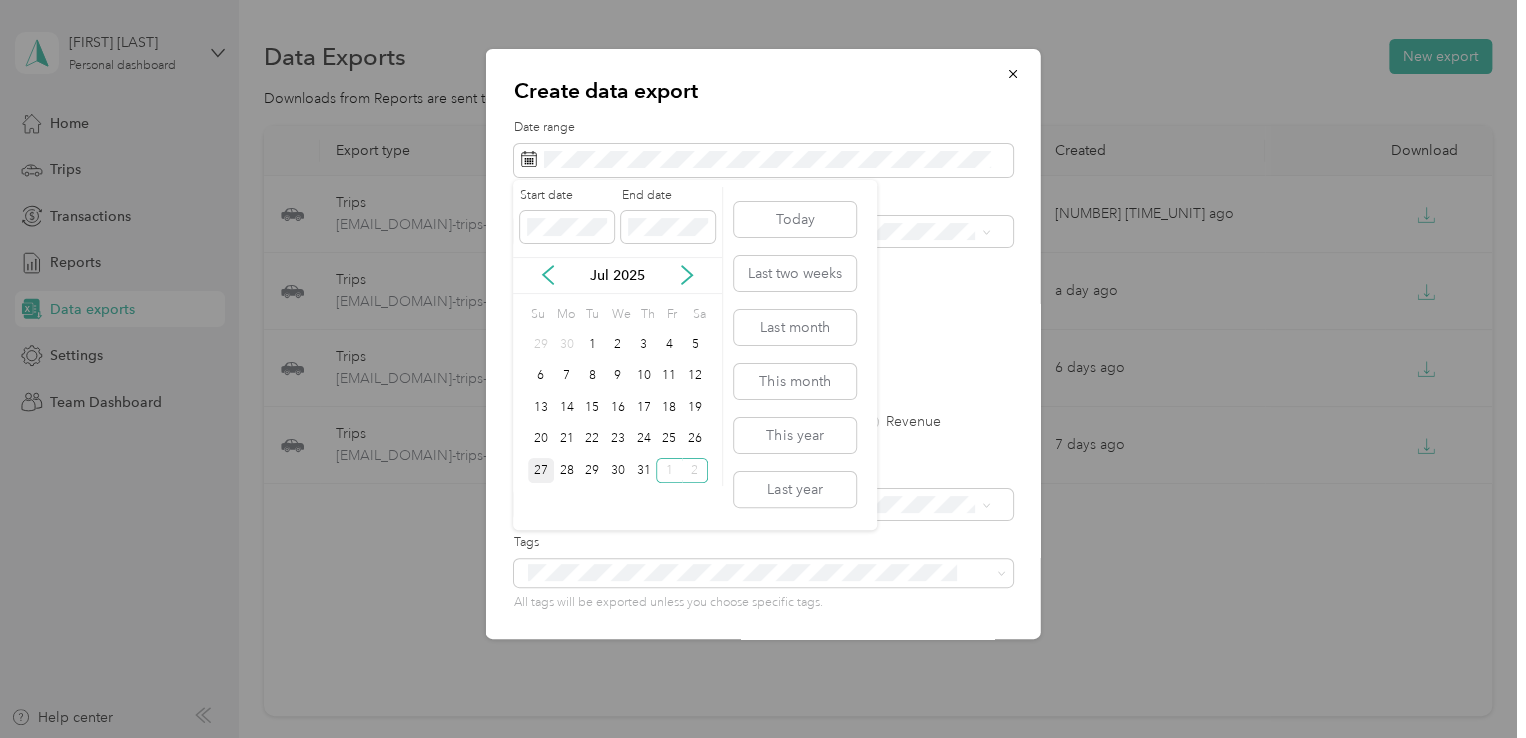 click on "27" at bounding box center [541, 470] 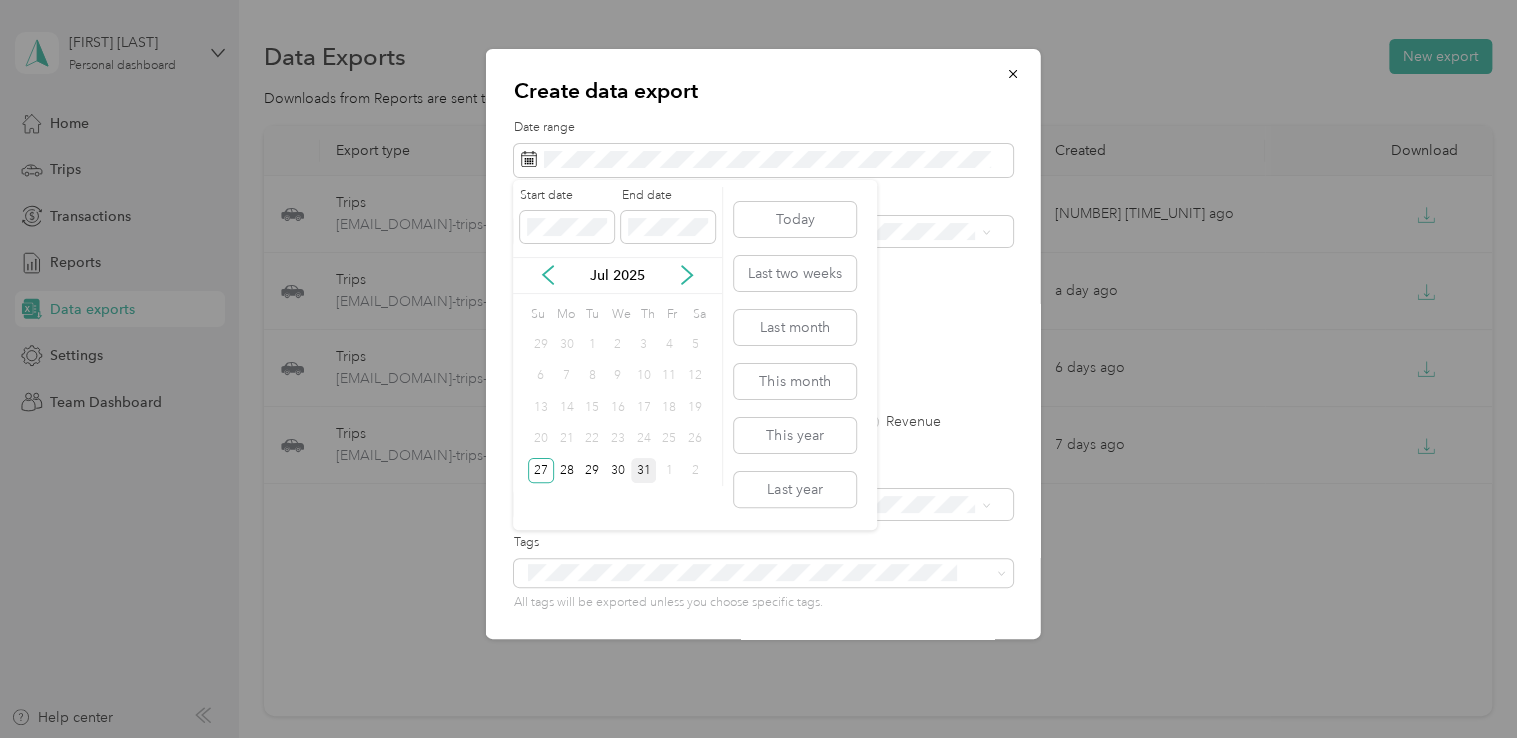 click on "31" at bounding box center (644, 470) 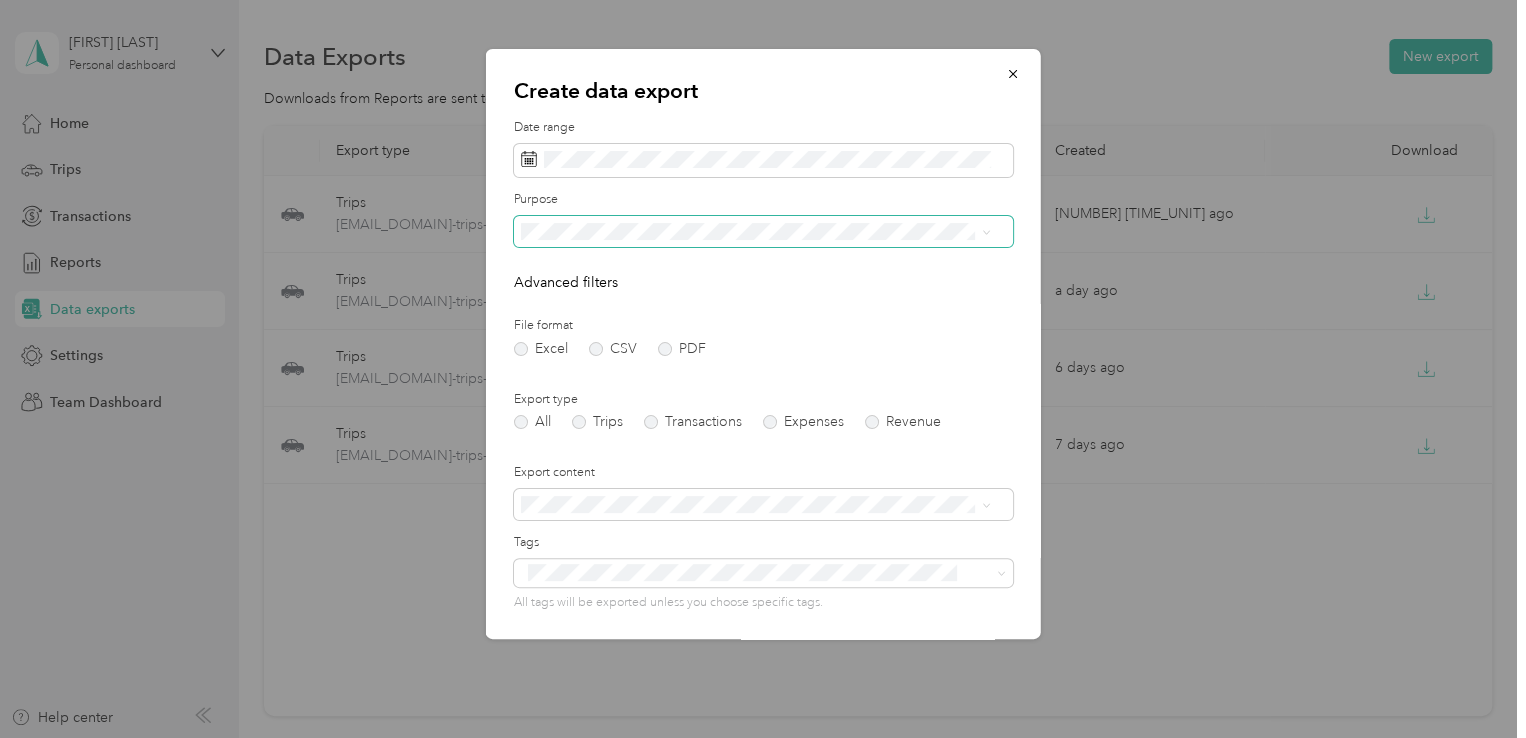 click at bounding box center [982, 232] 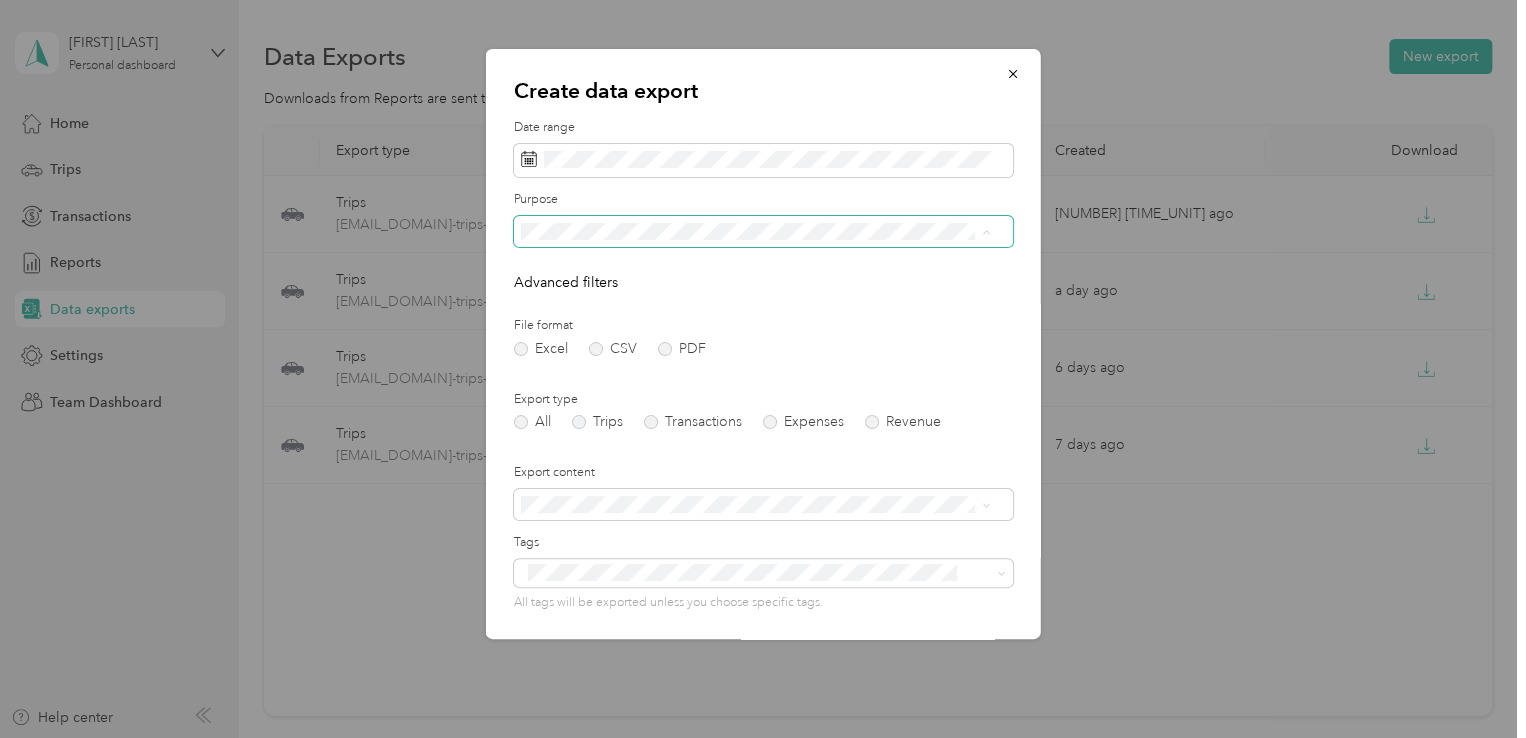 click on "Bar-S" at bounding box center (755, 302) 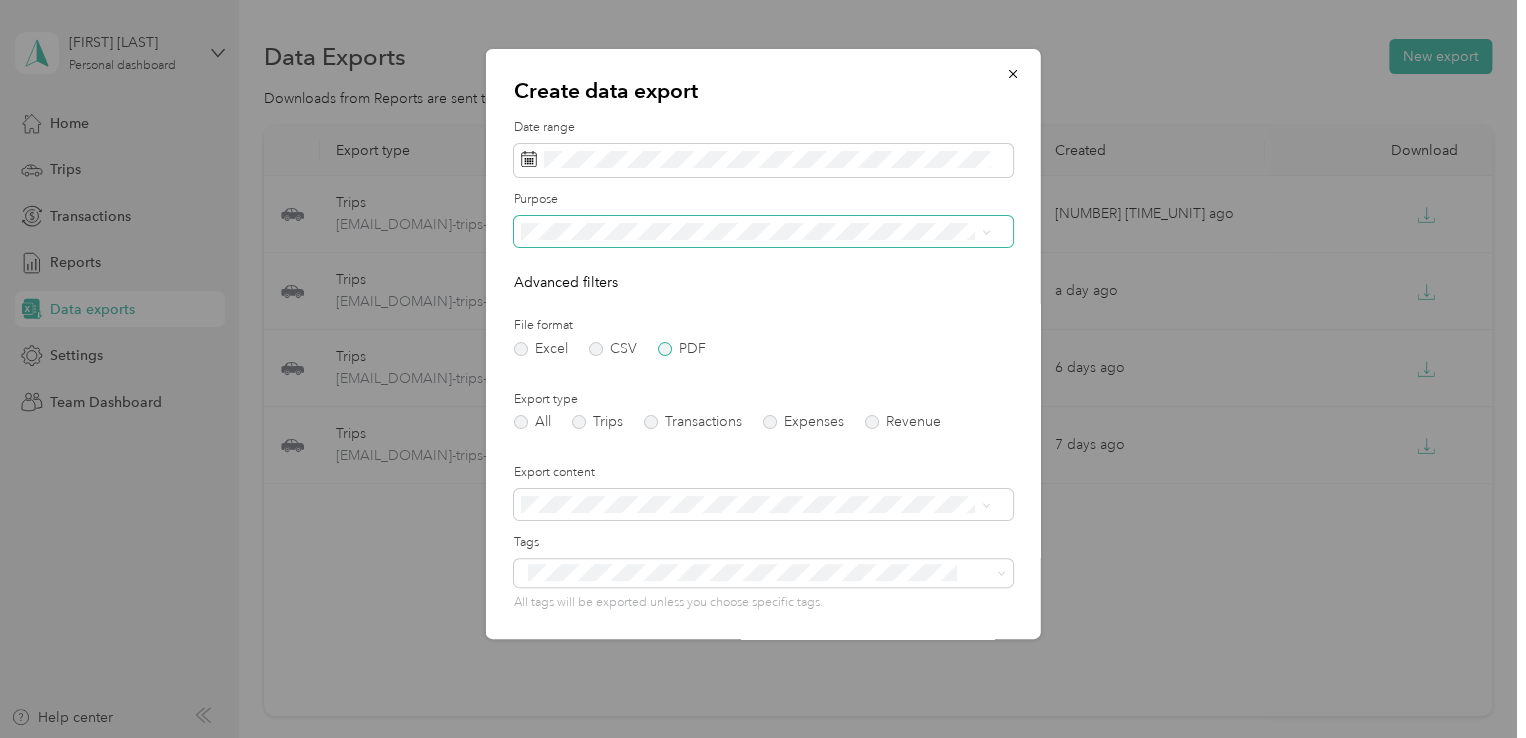 click on "PDF" at bounding box center [682, 349] 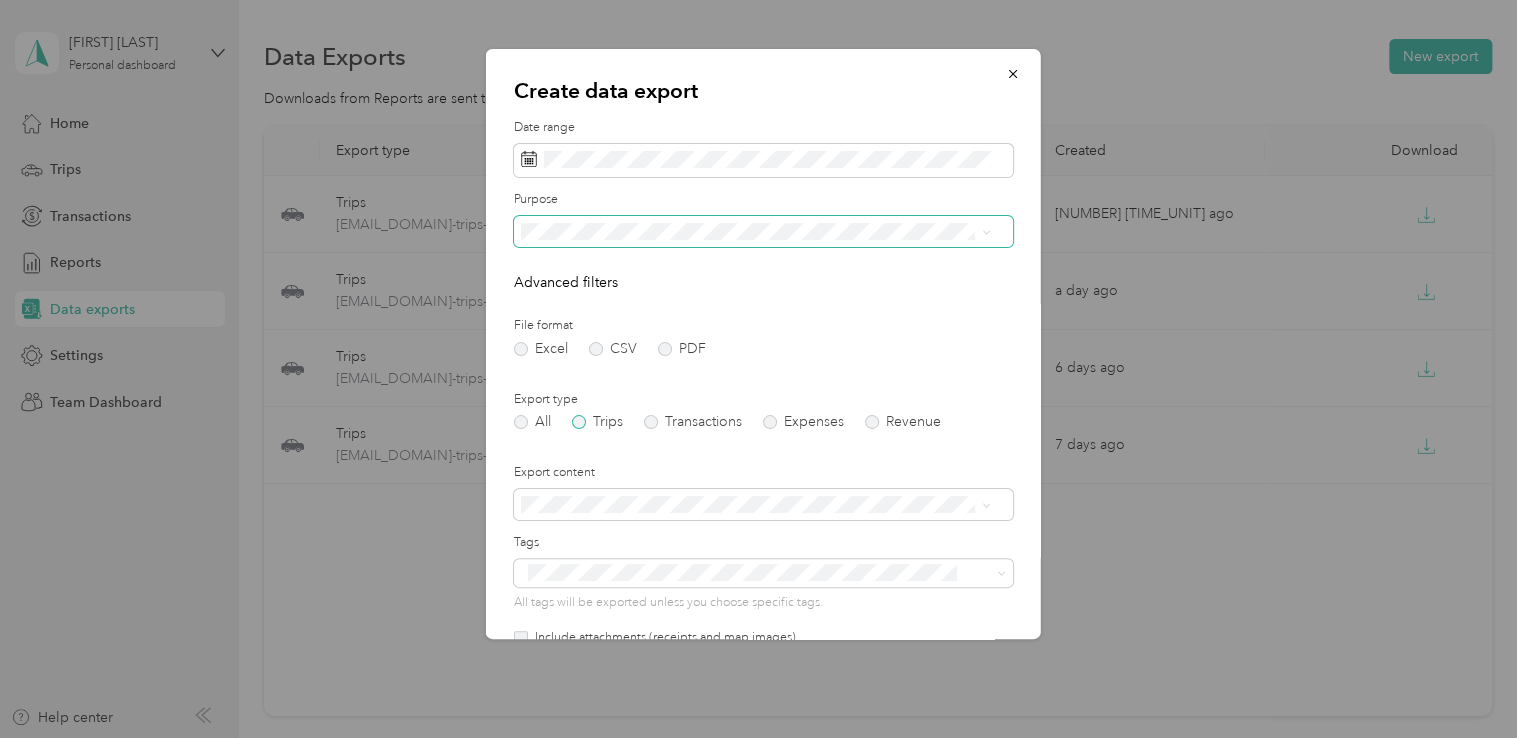 click on "Trips" at bounding box center [597, 422] 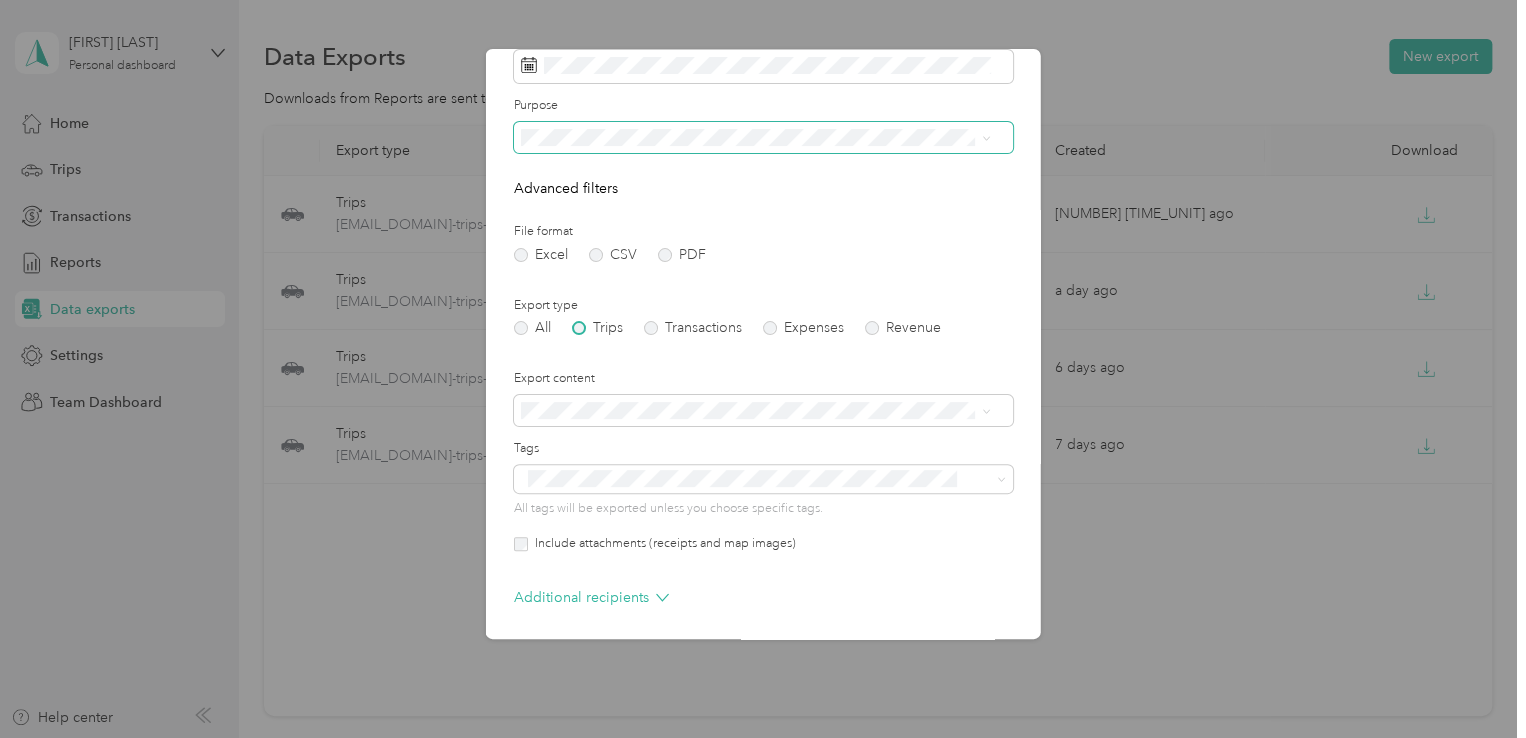 scroll, scrollTop: 172, scrollLeft: 0, axis: vertical 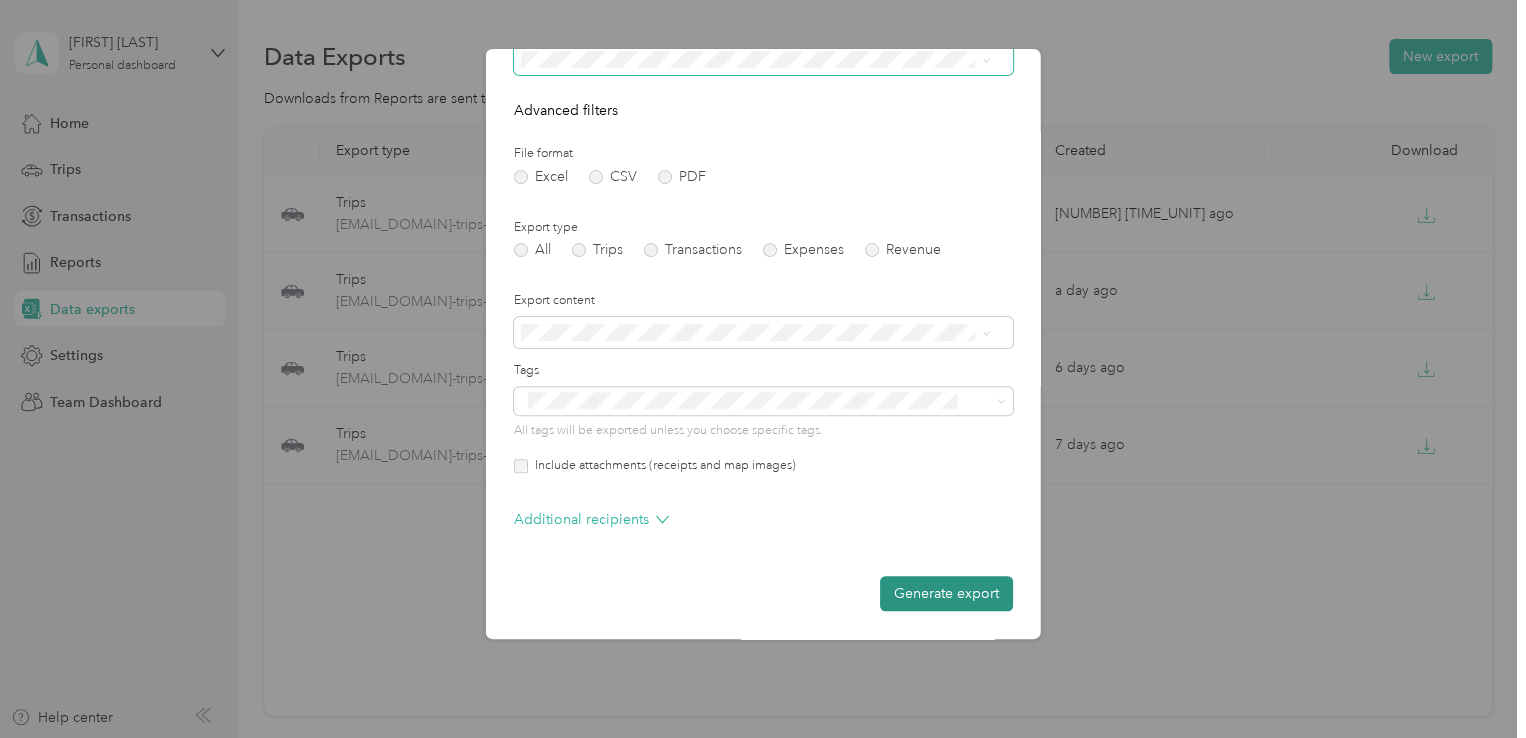 click on "Generate export" at bounding box center (946, 593) 